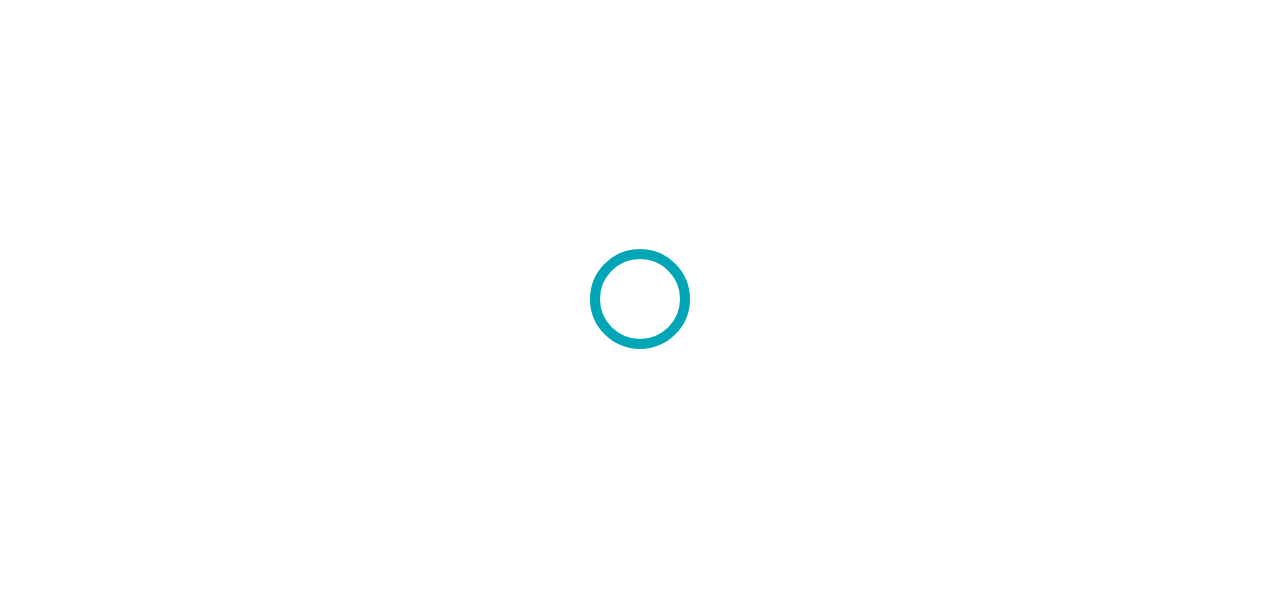 scroll, scrollTop: 0, scrollLeft: 0, axis: both 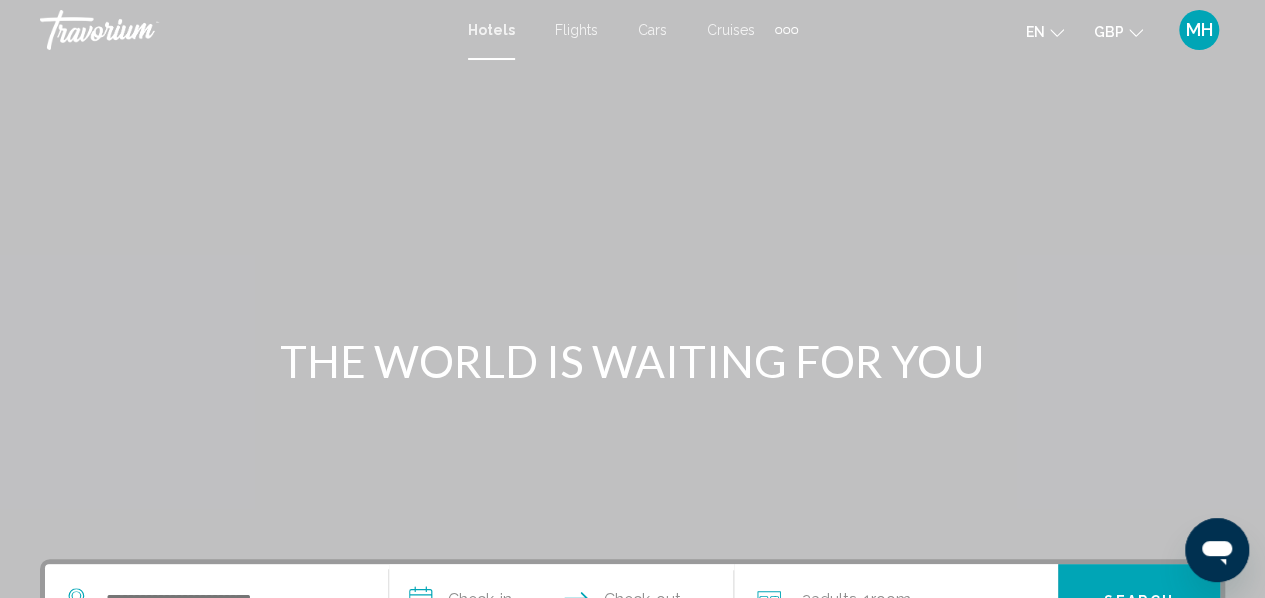 click on "Hotels" at bounding box center [491, 30] 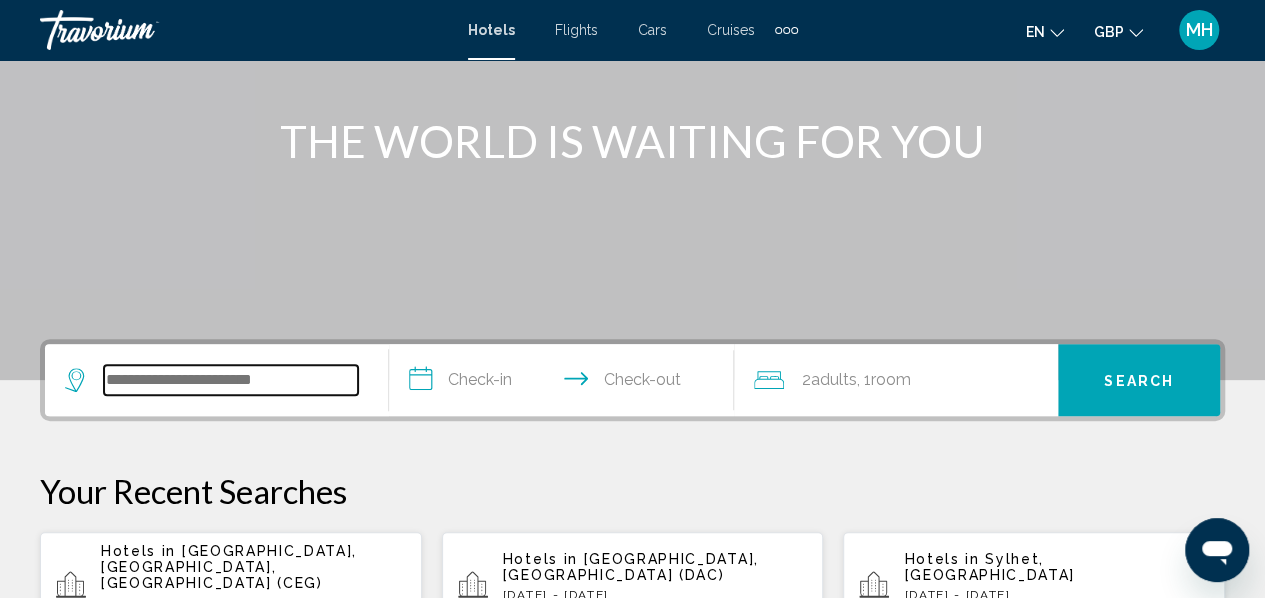 click at bounding box center [231, 380] 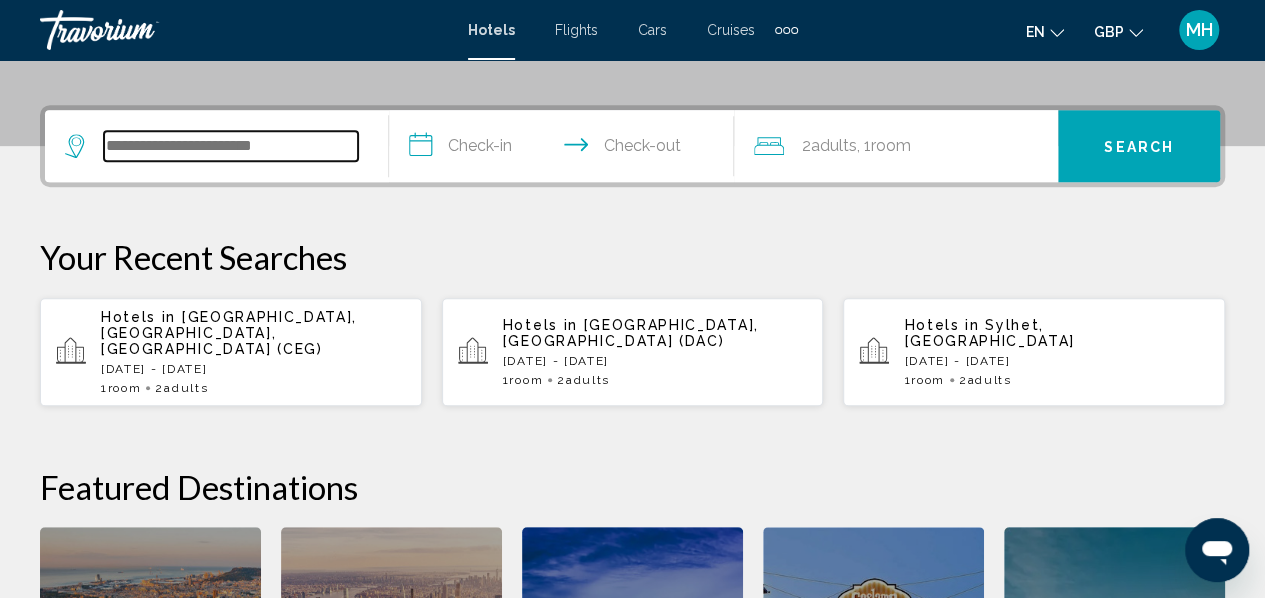 scroll, scrollTop: 494, scrollLeft: 0, axis: vertical 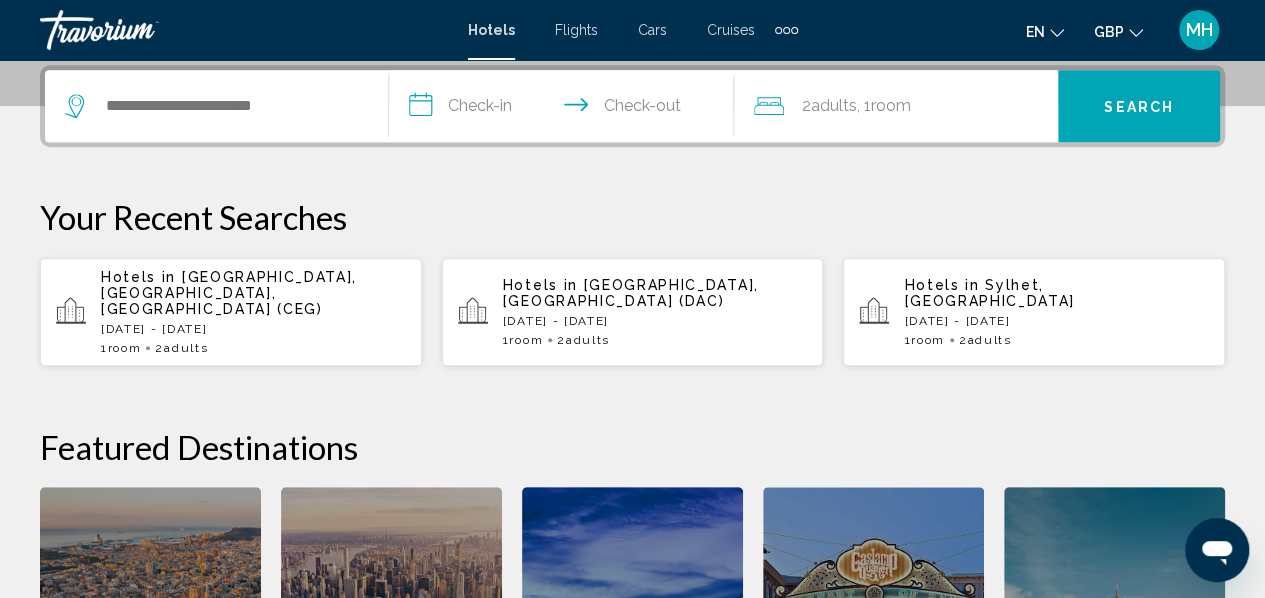 click on "Hotels in    [GEOGRAPHIC_DATA], [GEOGRAPHIC_DATA], [GEOGRAPHIC_DATA] ([GEOGRAPHIC_DATA])  [DATE] - [DATE]  1  Room rooms 2  Adult Adults" at bounding box center (253, 312) 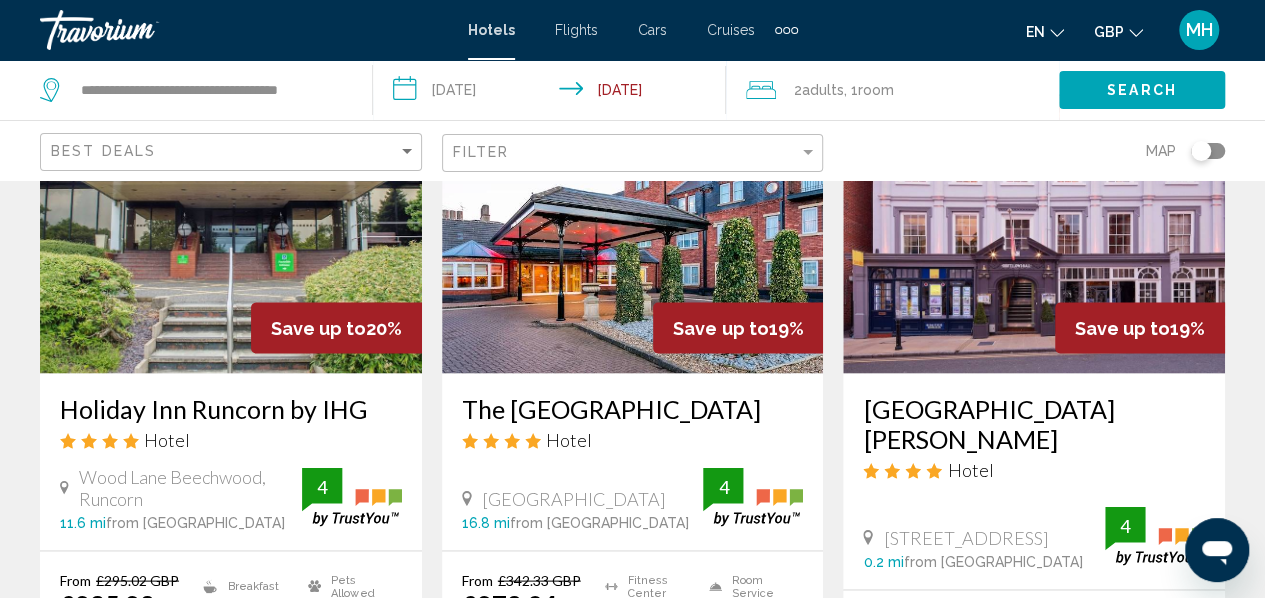 scroll, scrollTop: 1833, scrollLeft: 0, axis: vertical 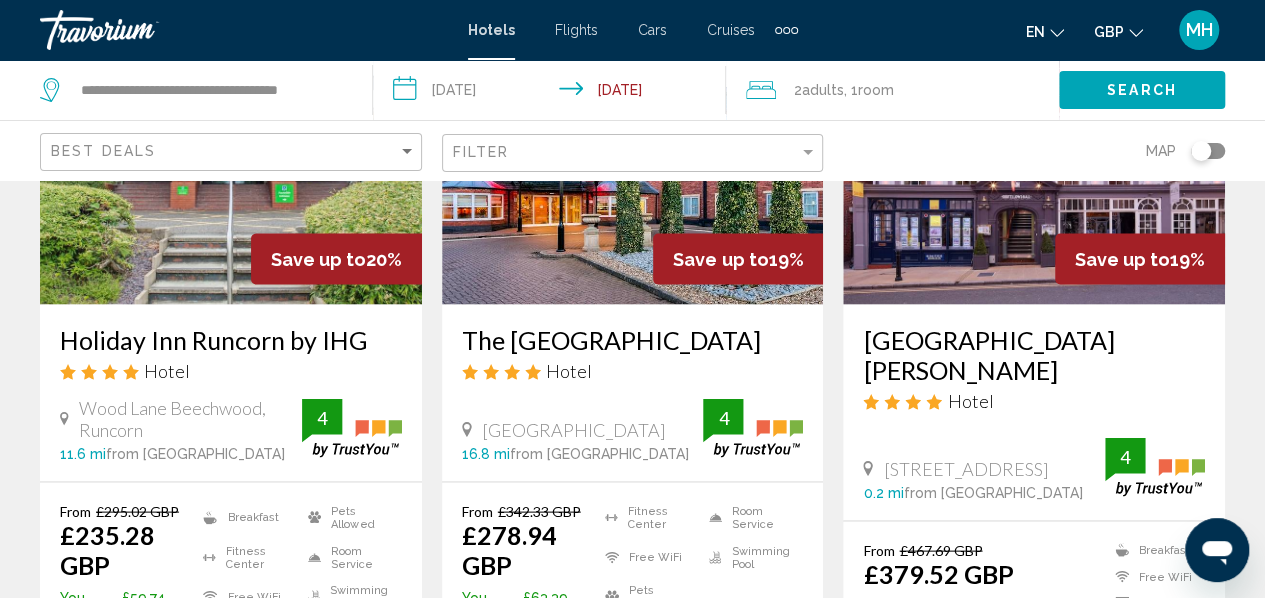 click on "The [GEOGRAPHIC_DATA]
Hotel" at bounding box center (633, 360) 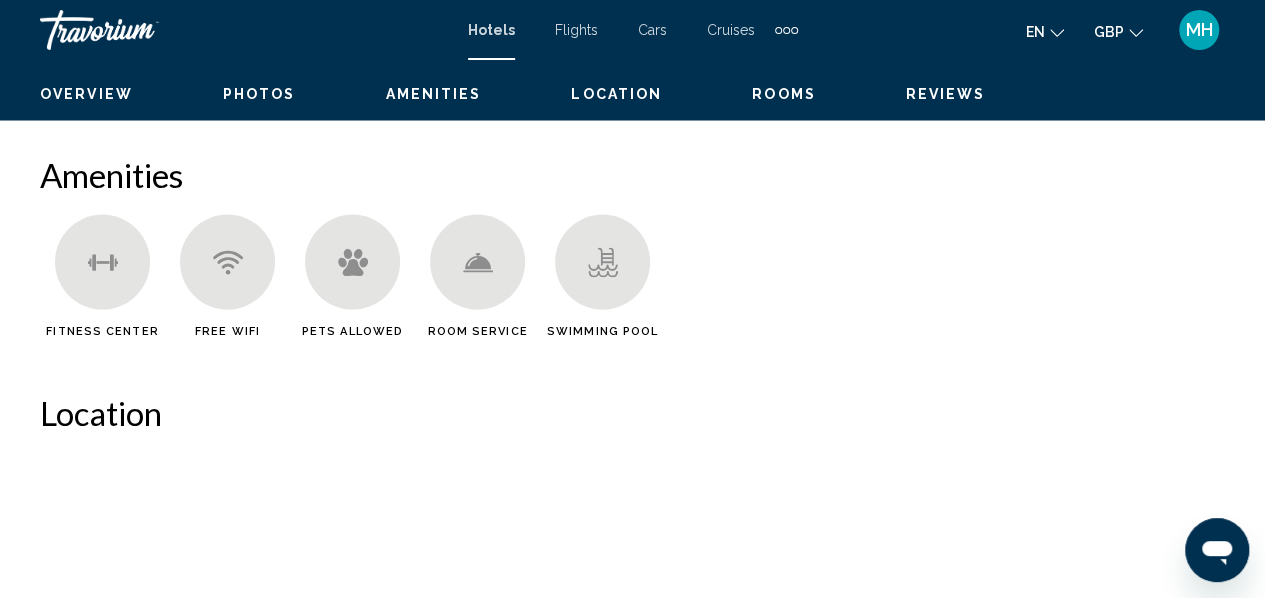 scroll, scrollTop: 236, scrollLeft: 0, axis: vertical 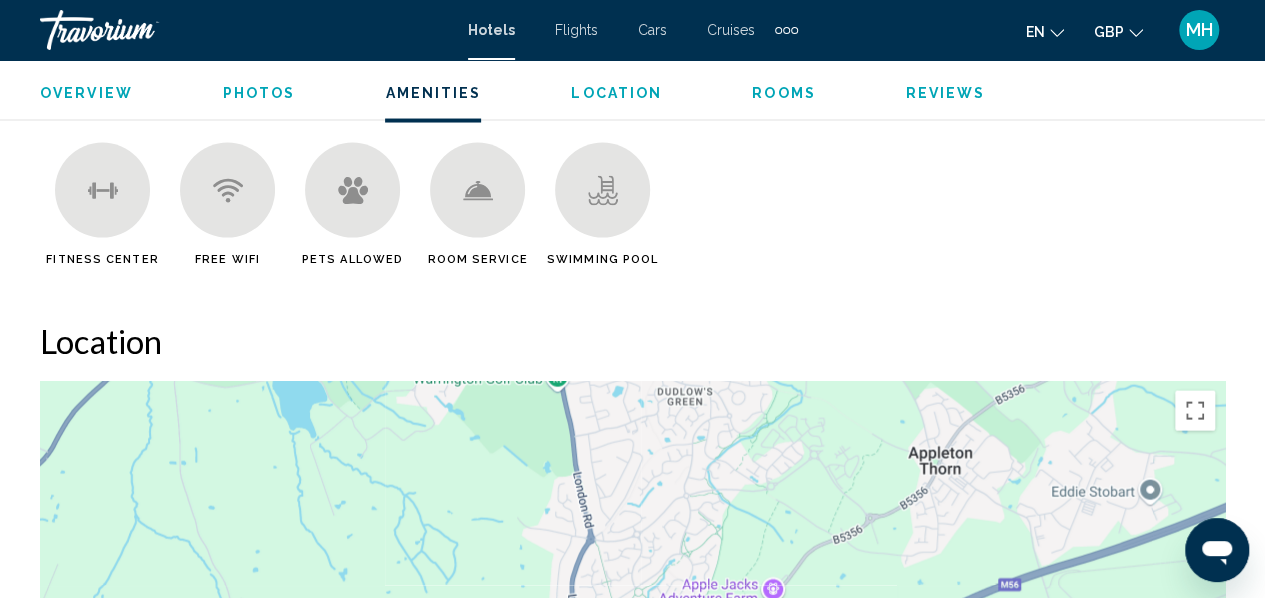 click on "Location" at bounding box center [632, 341] 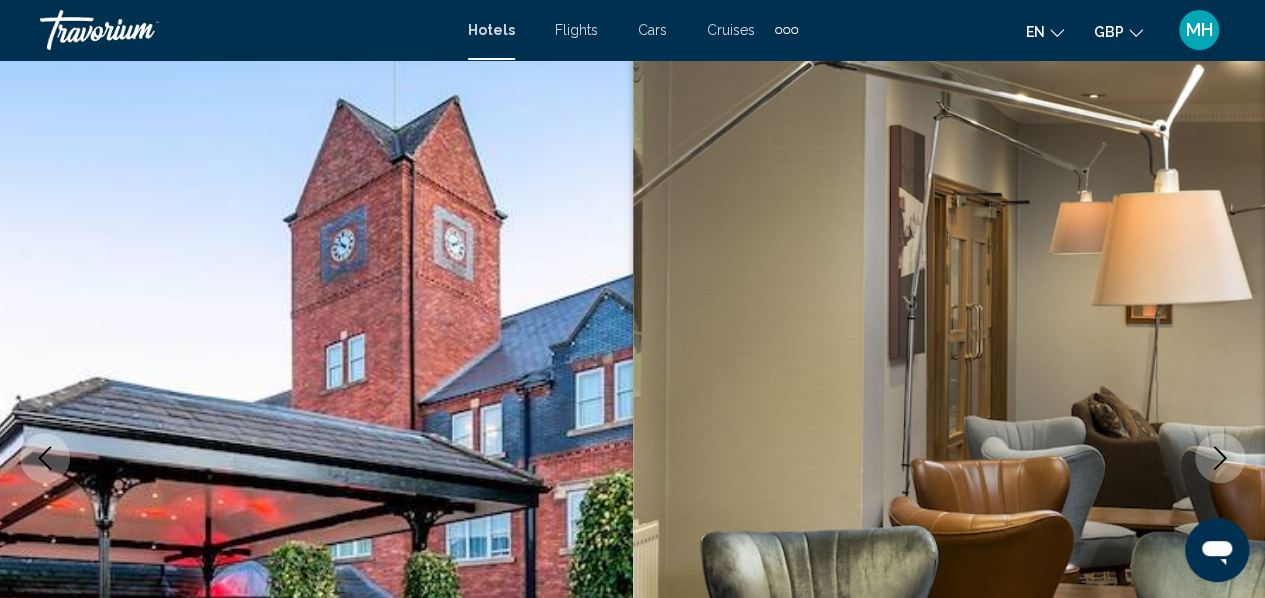 scroll, scrollTop: 0, scrollLeft: 0, axis: both 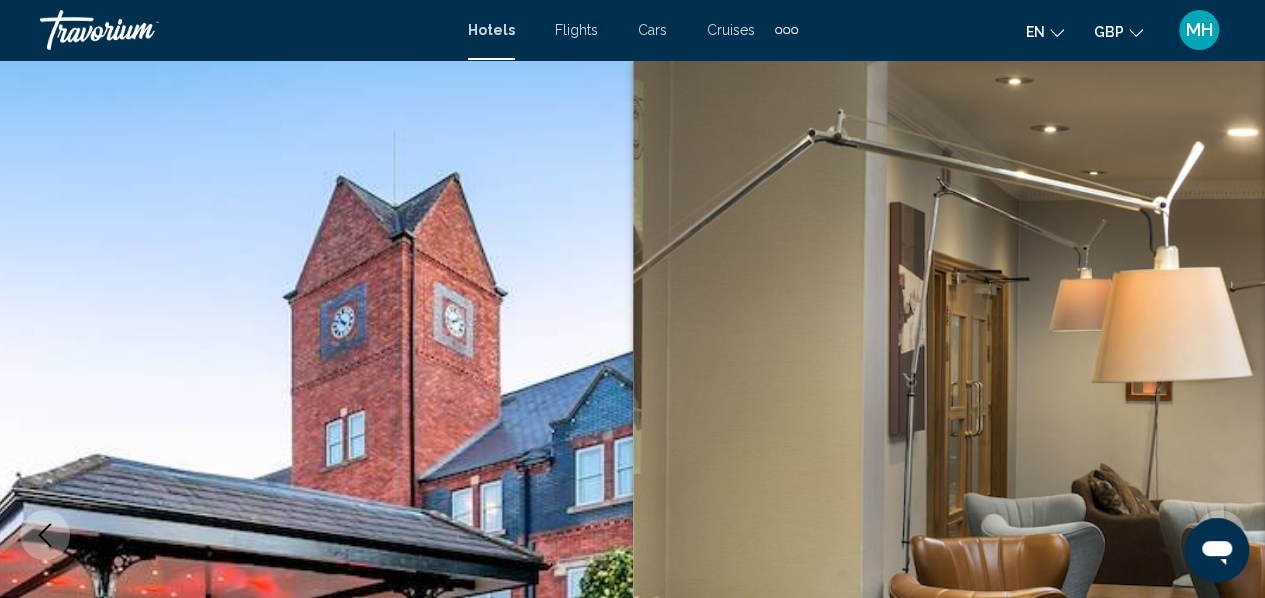 click on "Hotels" at bounding box center (491, 30) 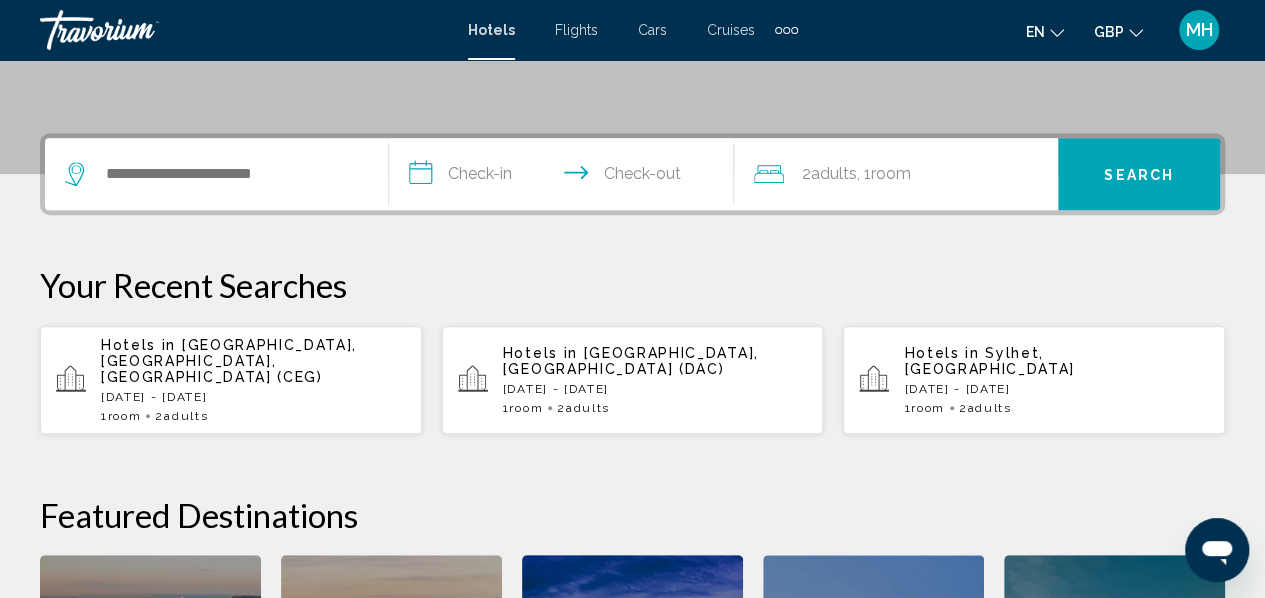 scroll, scrollTop: 461, scrollLeft: 0, axis: vertical 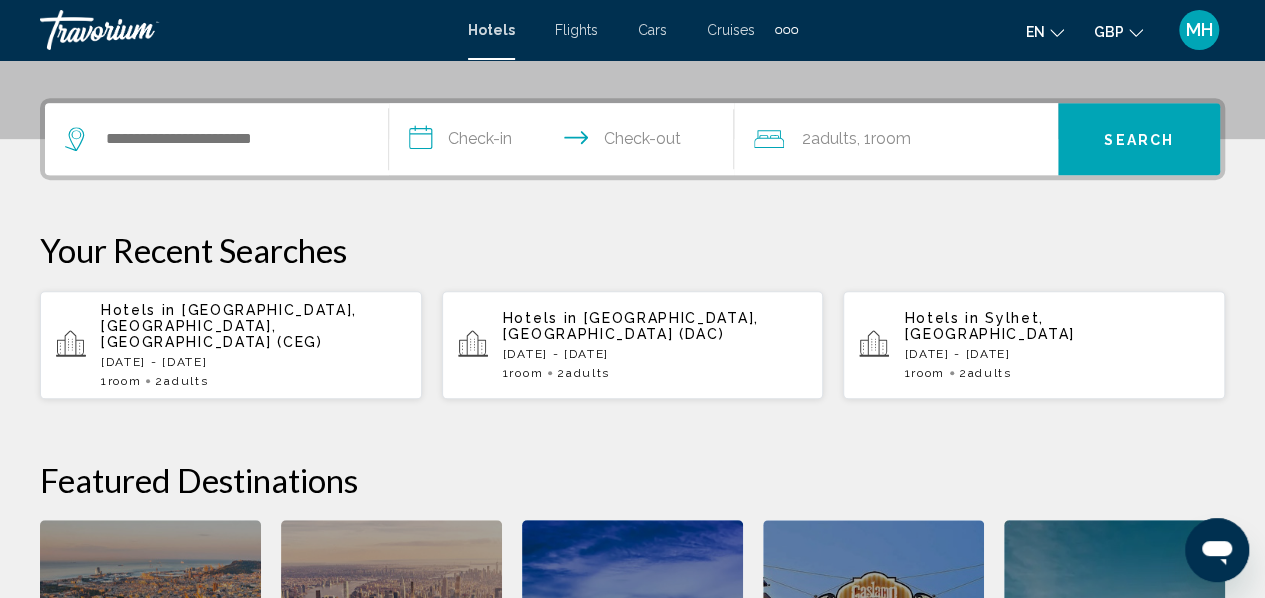 click on "[DATE] - [DATE]" at bounding box center [253, 362] 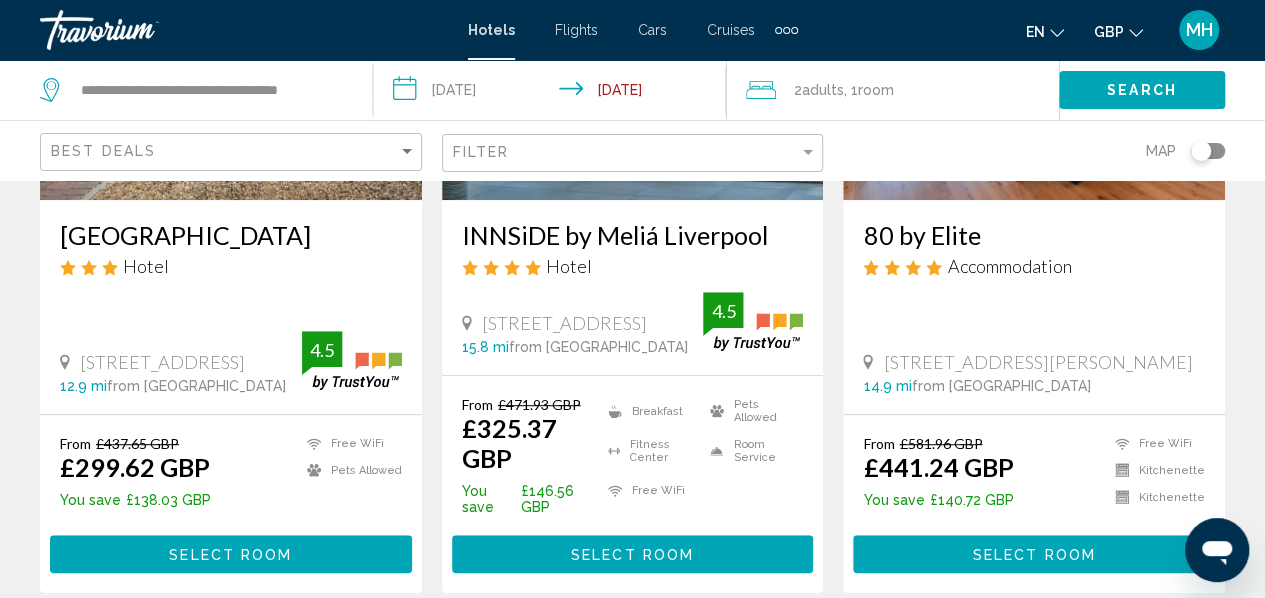 scroll, scrollTop: 326, scrollLeft: 0, axis: vertical 